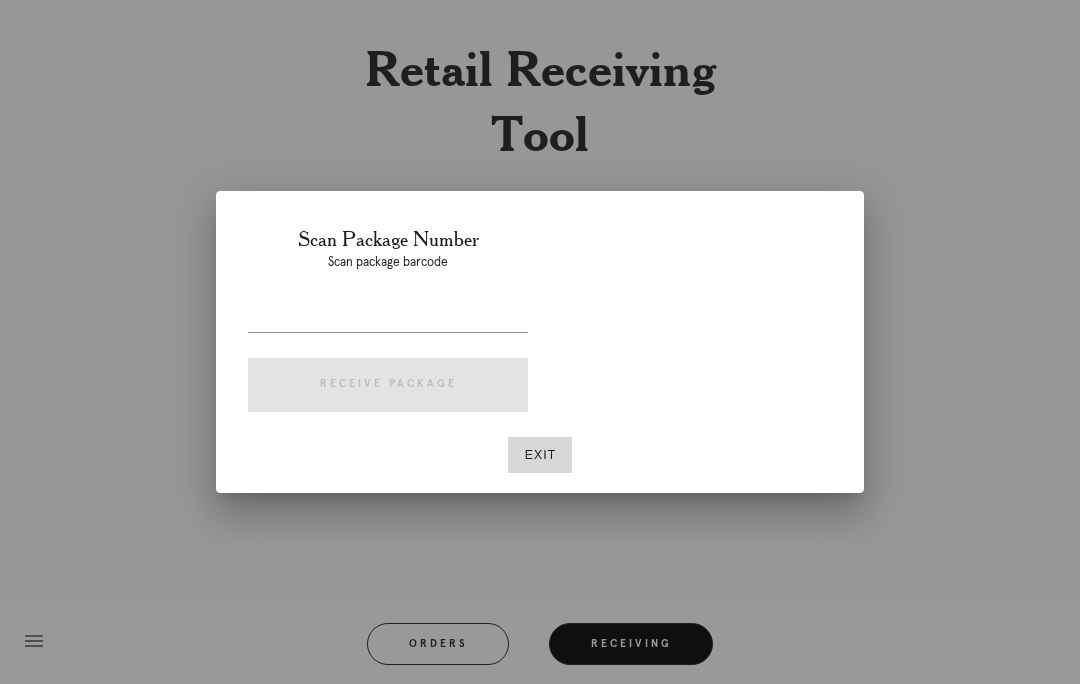 scroll, scrollTop: 0, scrollLeft: 0, axis: both 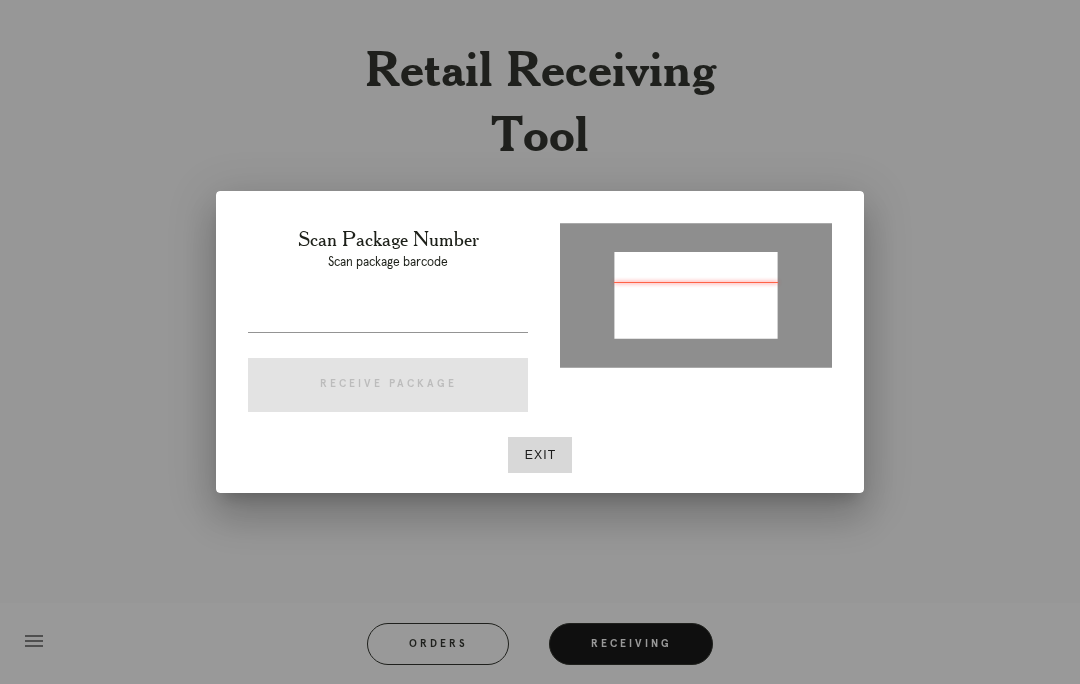type on "P188480463071629" 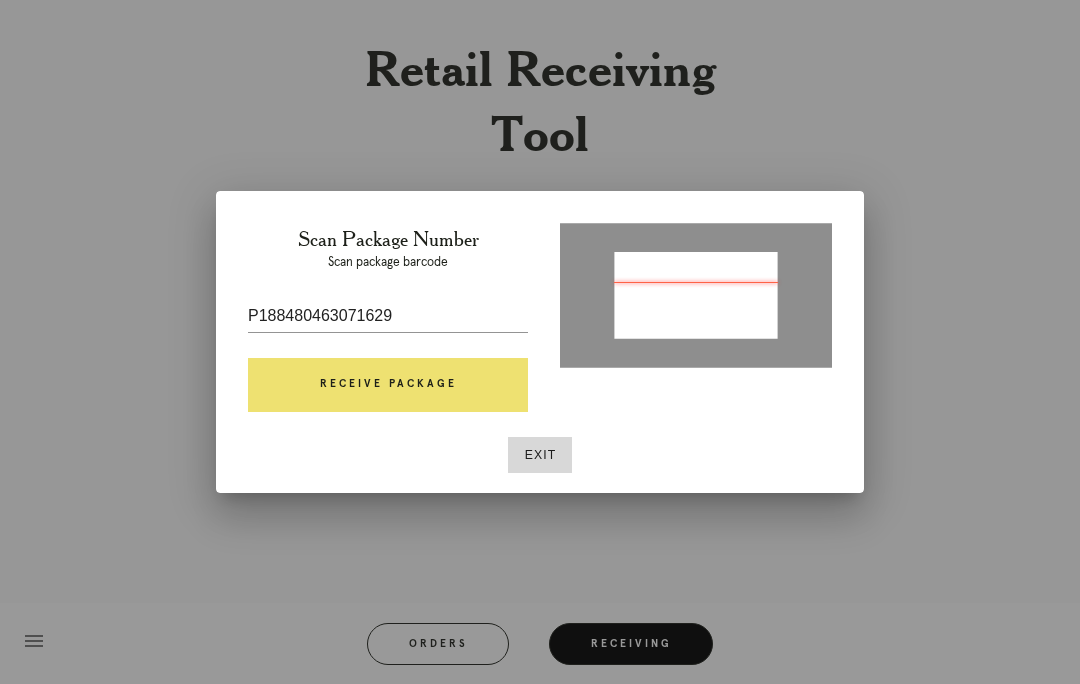 click on "Receive Package" at bounding box center [388, 385] 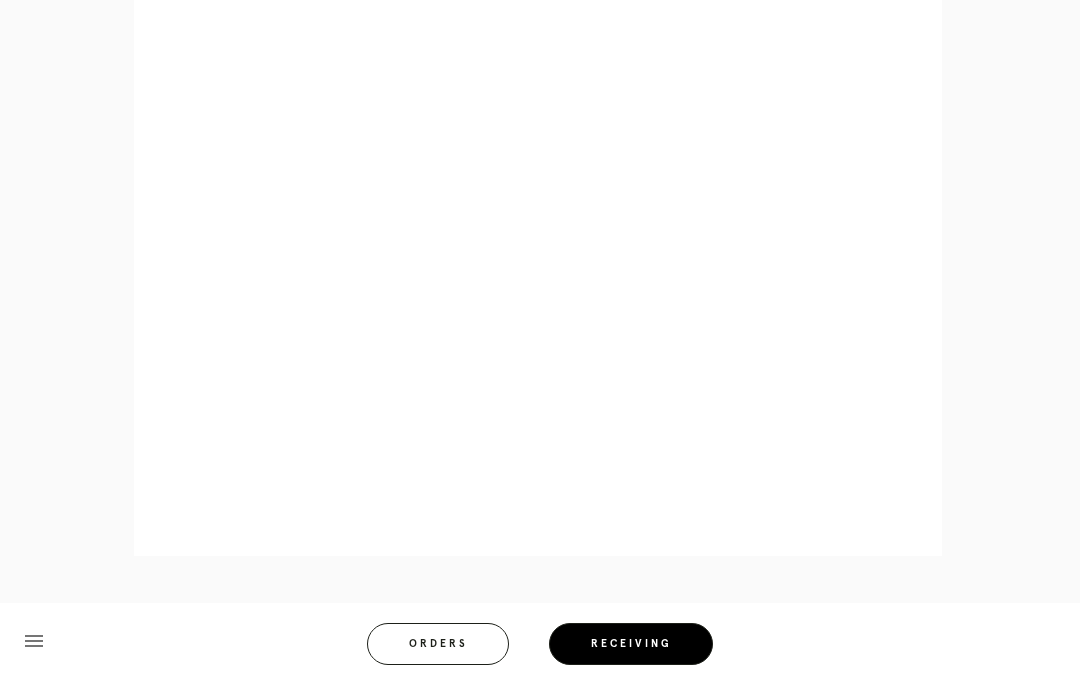 scroll, scrollTop: 872, scrollLeft: 0, axis: vertical 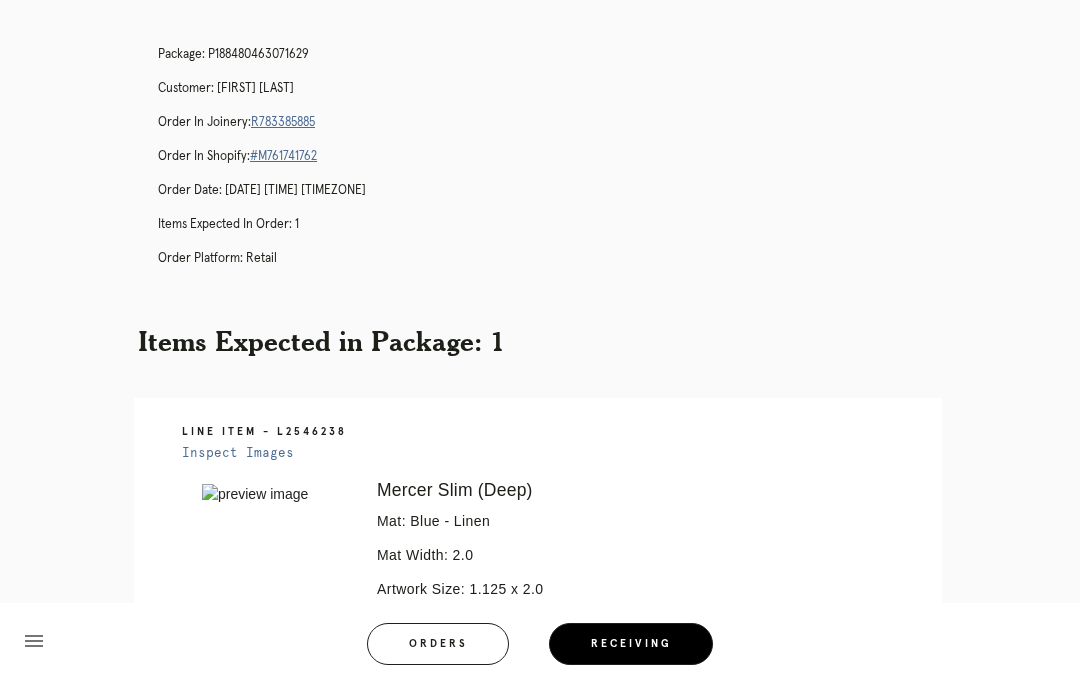 click on "Receiving" at bounding box center [631, 644] 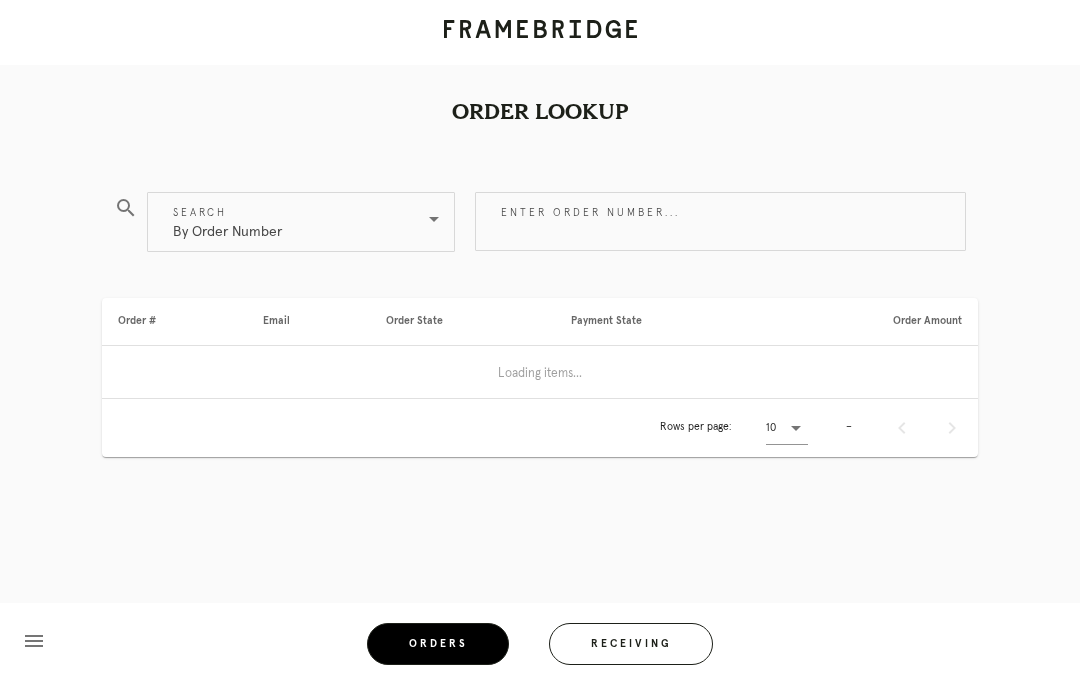 click on "Receiving" at bounding box center [631, 644] 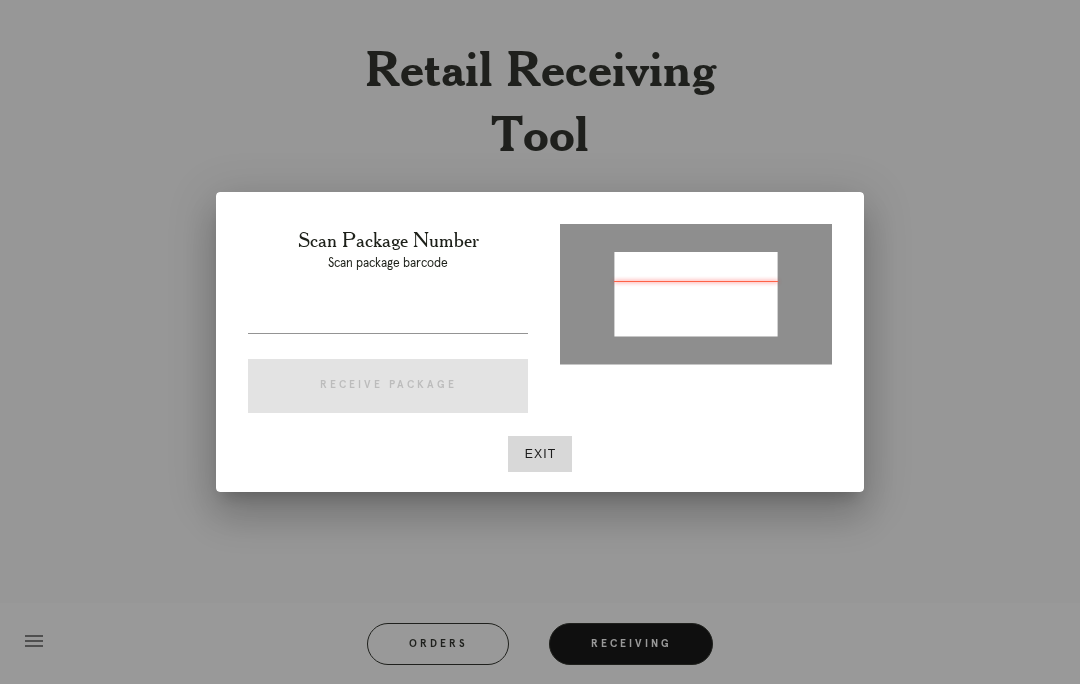 type on "P963773535571585" 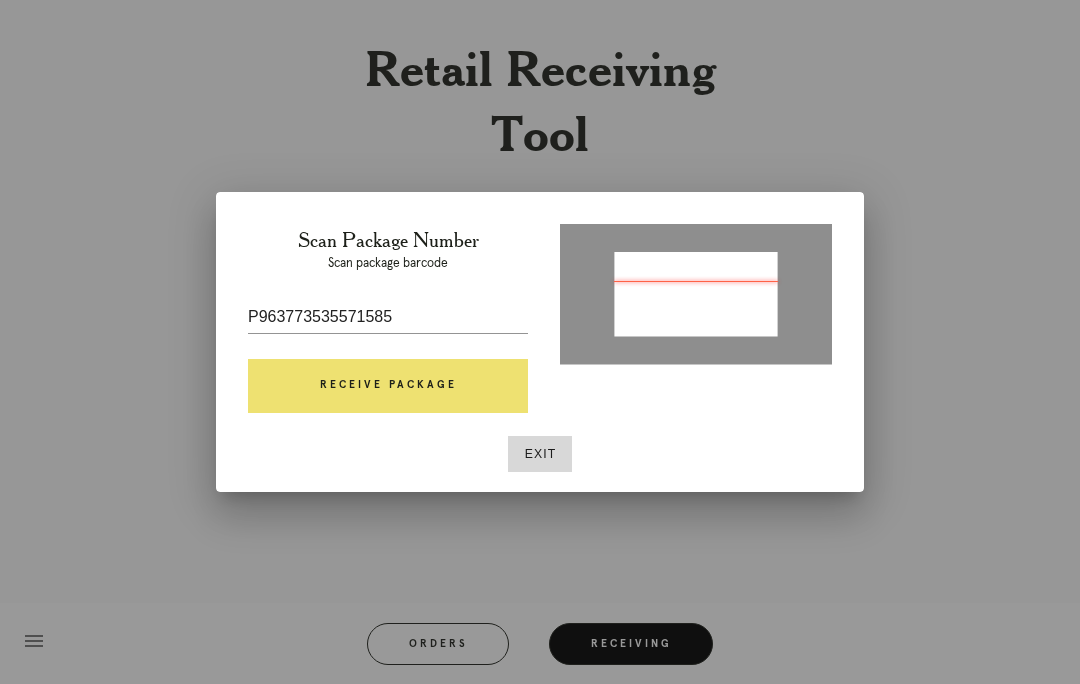 click on "Receive Package" at bounding box center (388, 386) 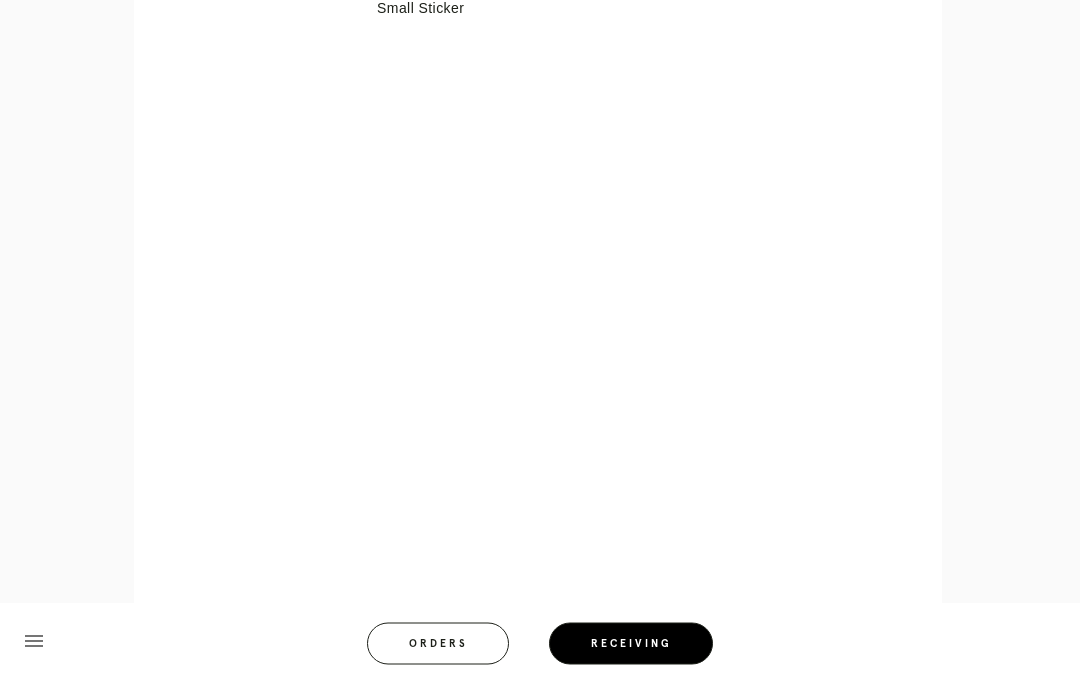 scroll, scrollTop: 789, scrollLeft: 0, axis: vertical 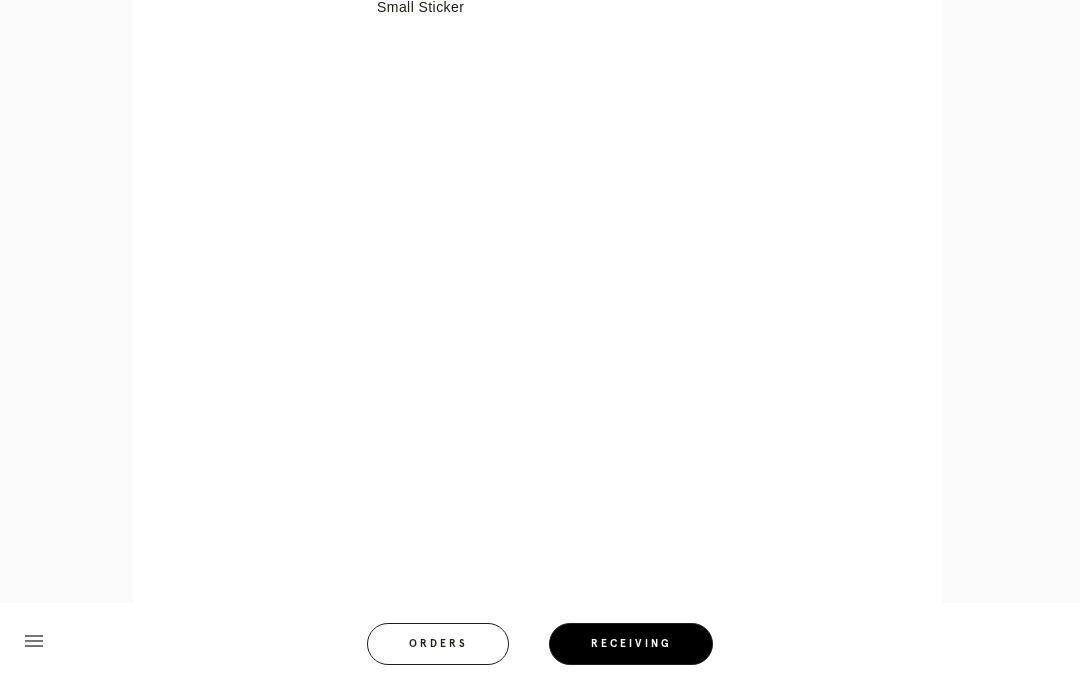 click on "Orders" at bounding box center (438, 644) 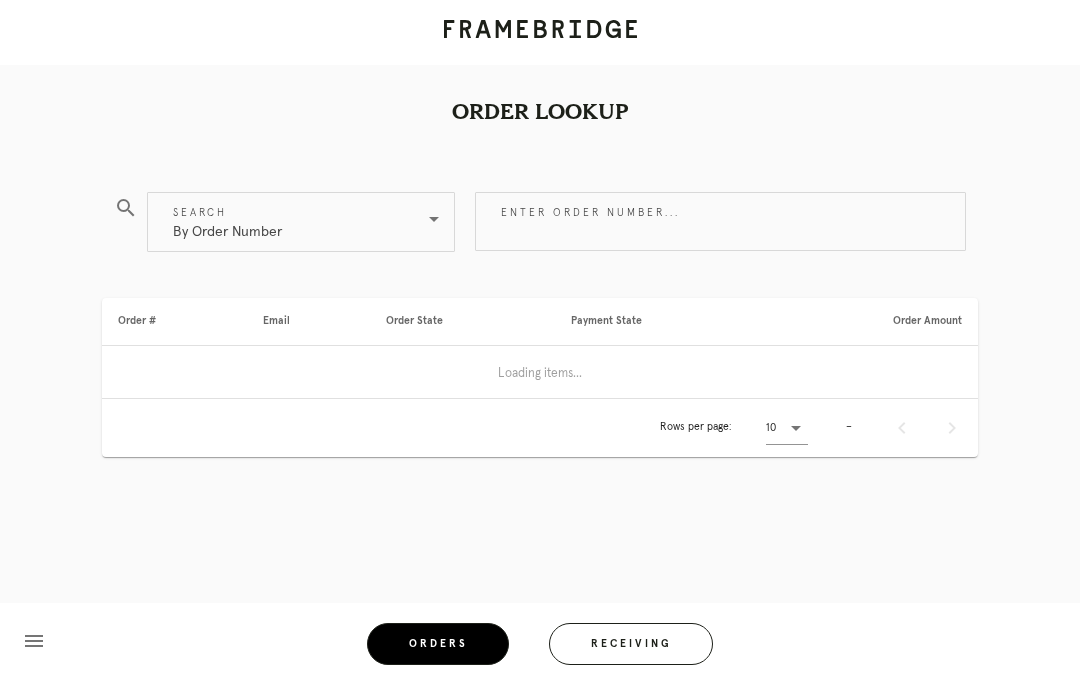 scroll, scrollTop: 0, scrollLeft: 0, axis: both 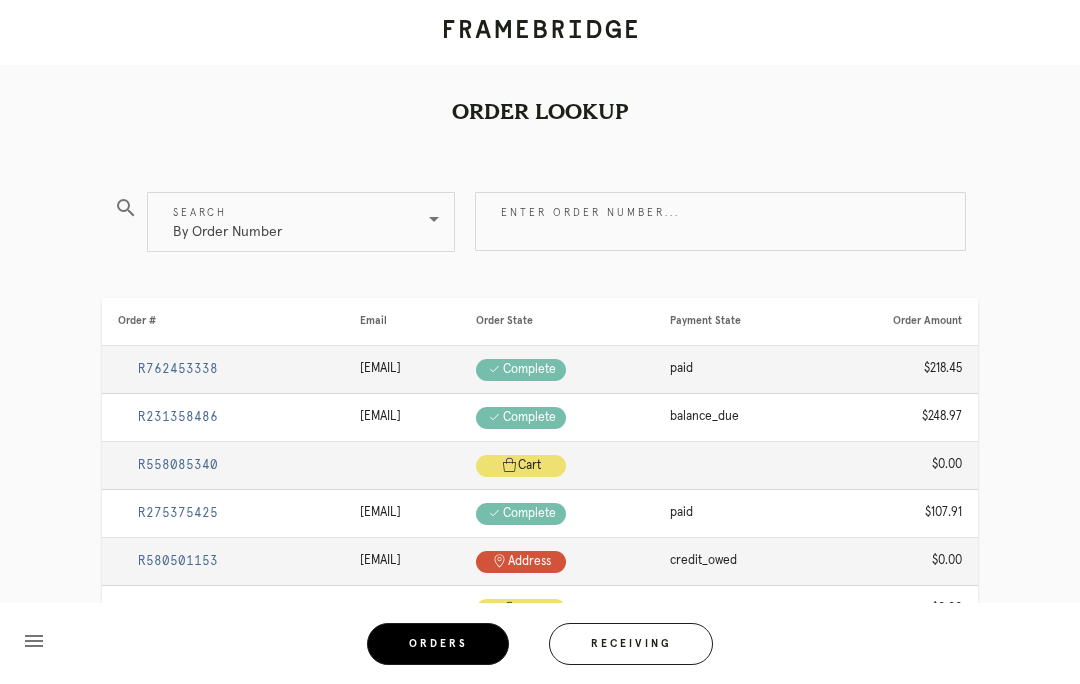 click on "Receiving" at bounding box center (631, 644) 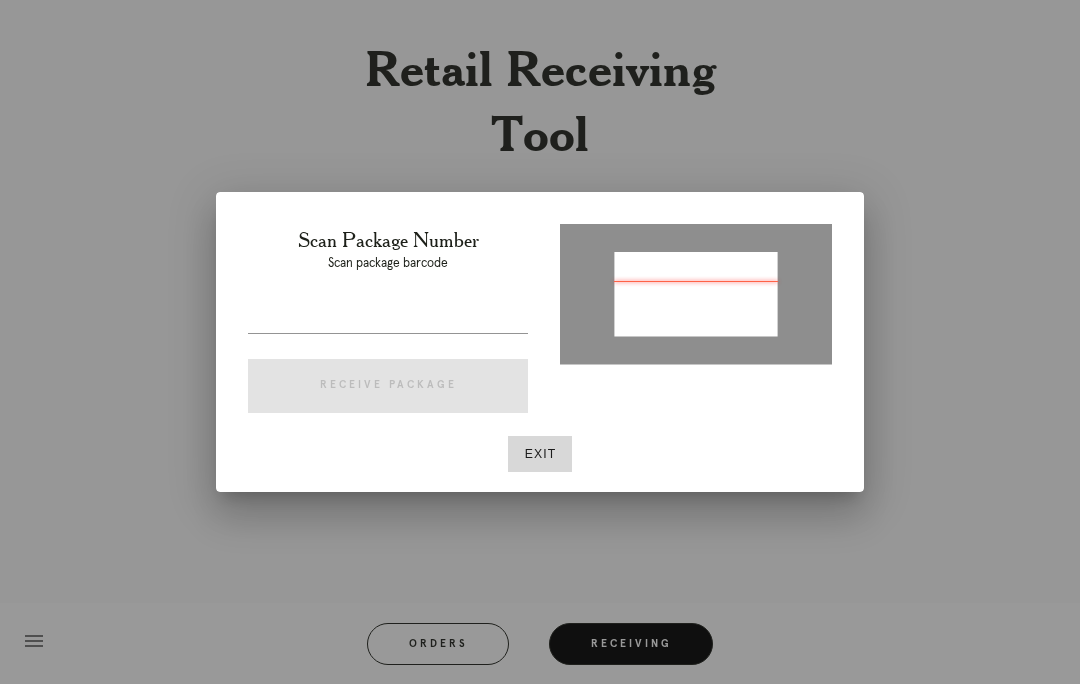 type on "P963773535571585" 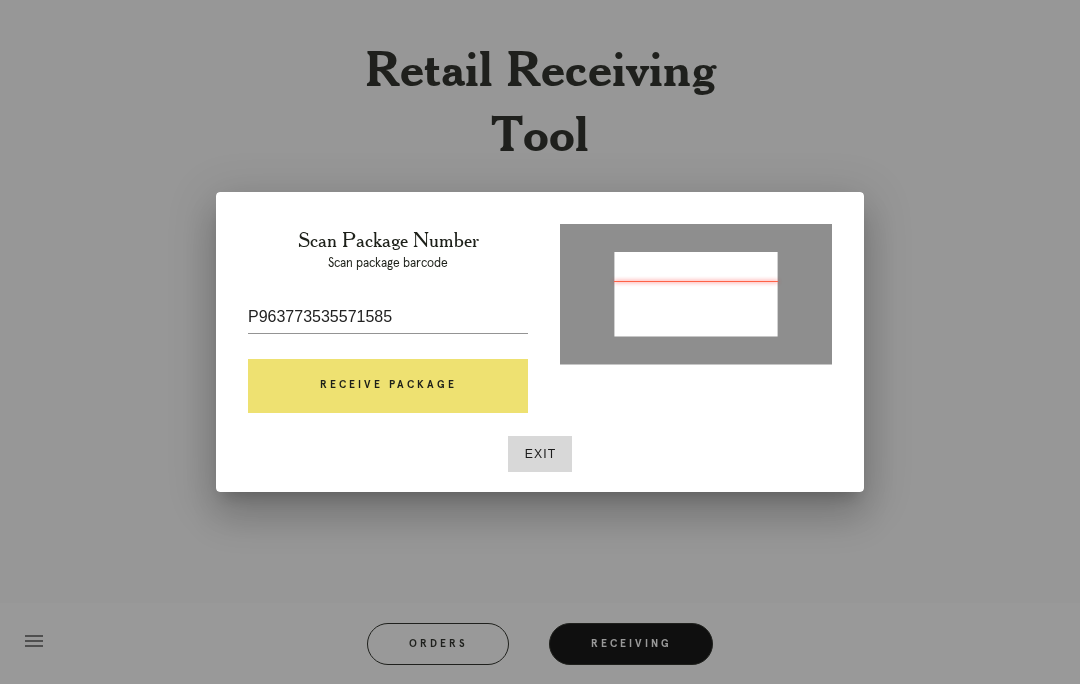 click on "Receive Package" at bounding box center (388, 386) 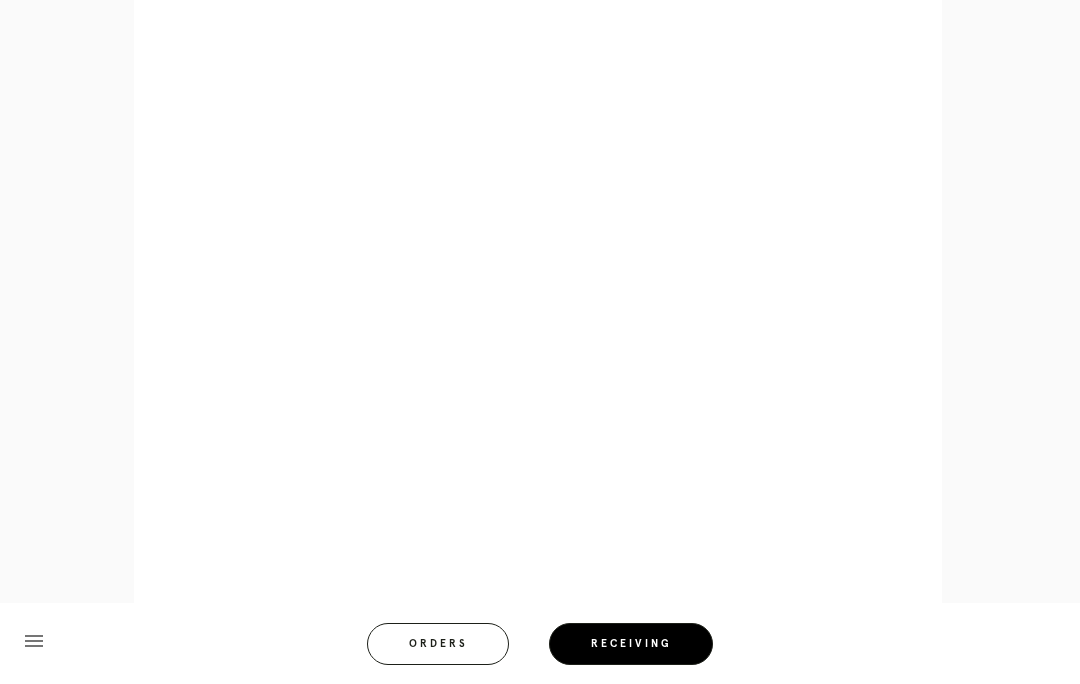 scroll, scrollTop: 953, scrollLeft: 0, axis: vertical 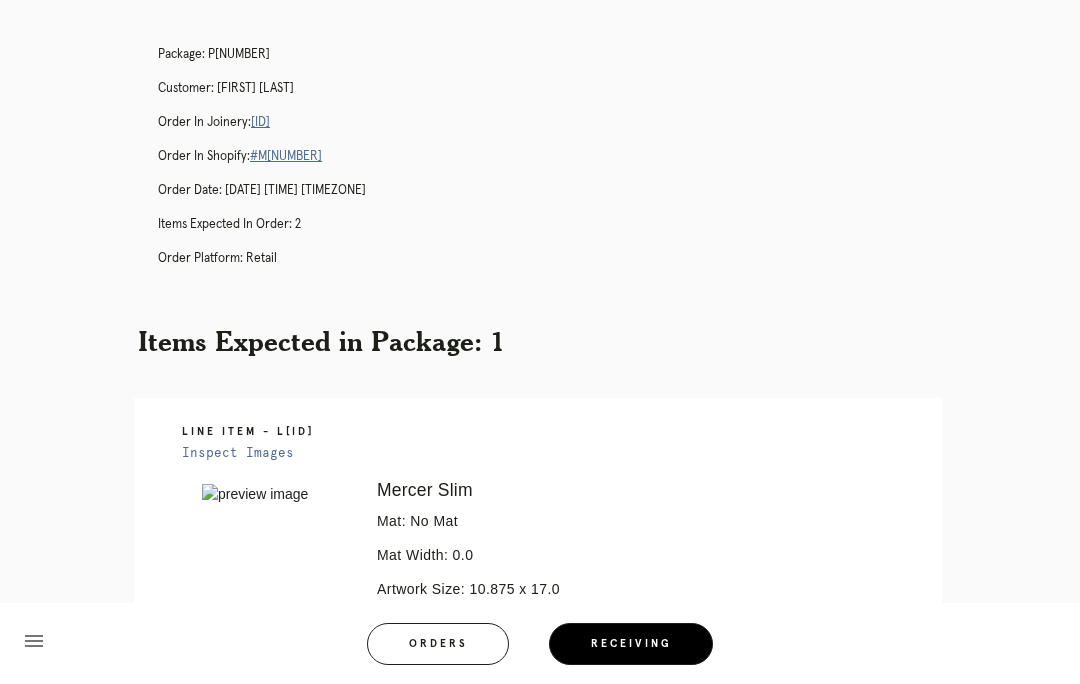 click on "Orders" at bounding box center [438, 644] 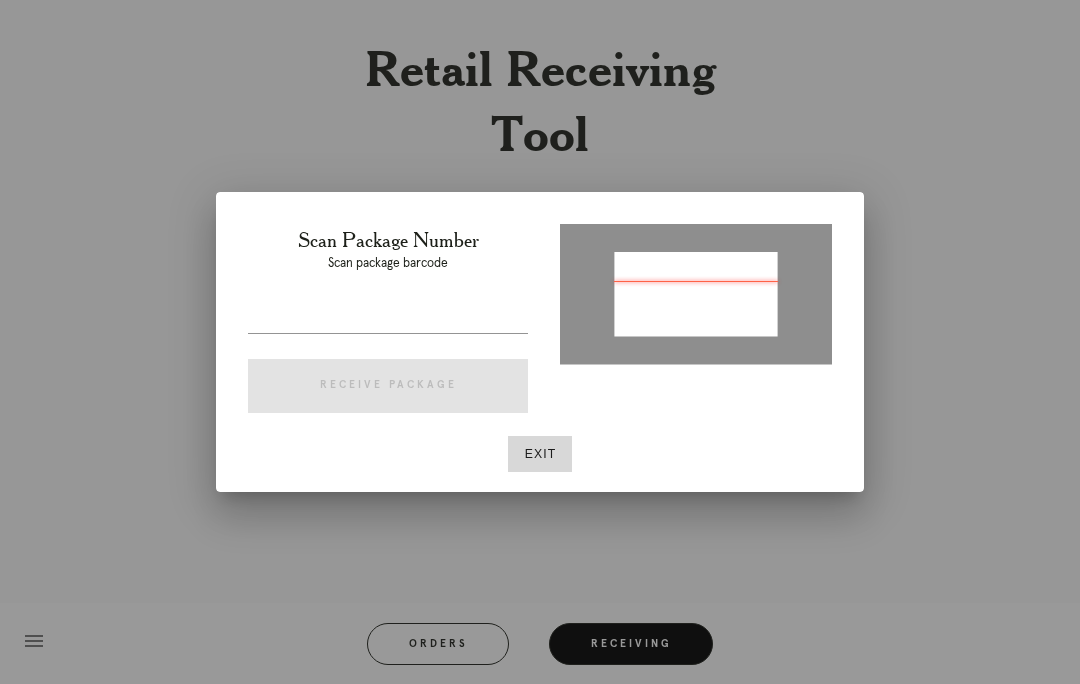 type on "P228889914066710" 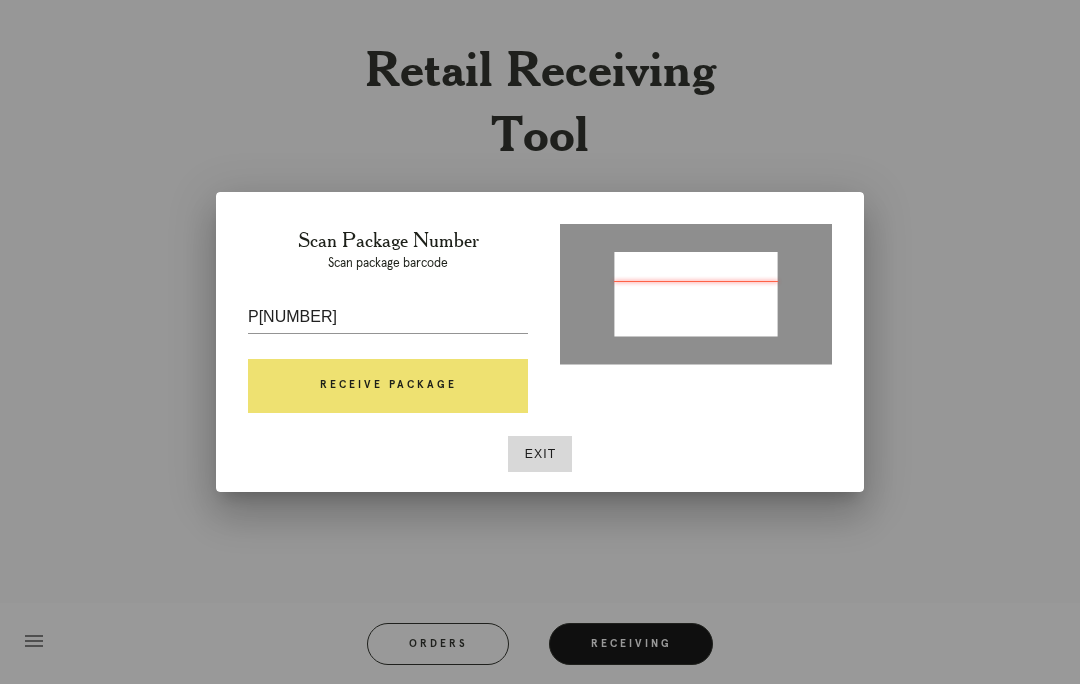 click on "Receive Package" at bounding box center (388, 386) 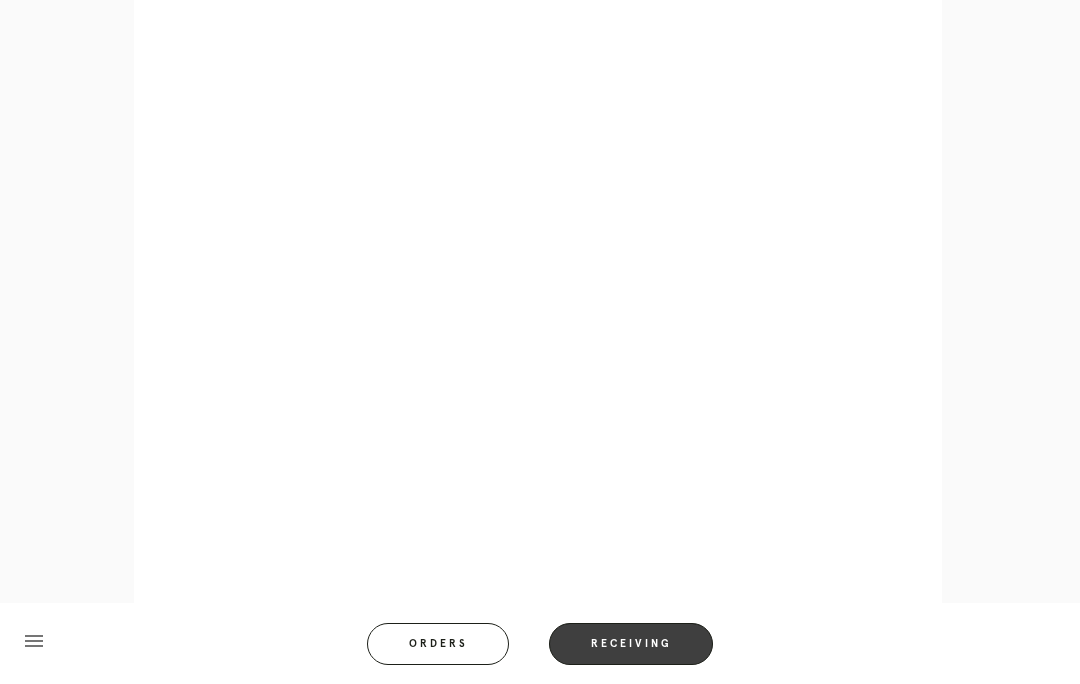 scroll, scrollTop: 964, scrollLeft: 0, axis: vertical 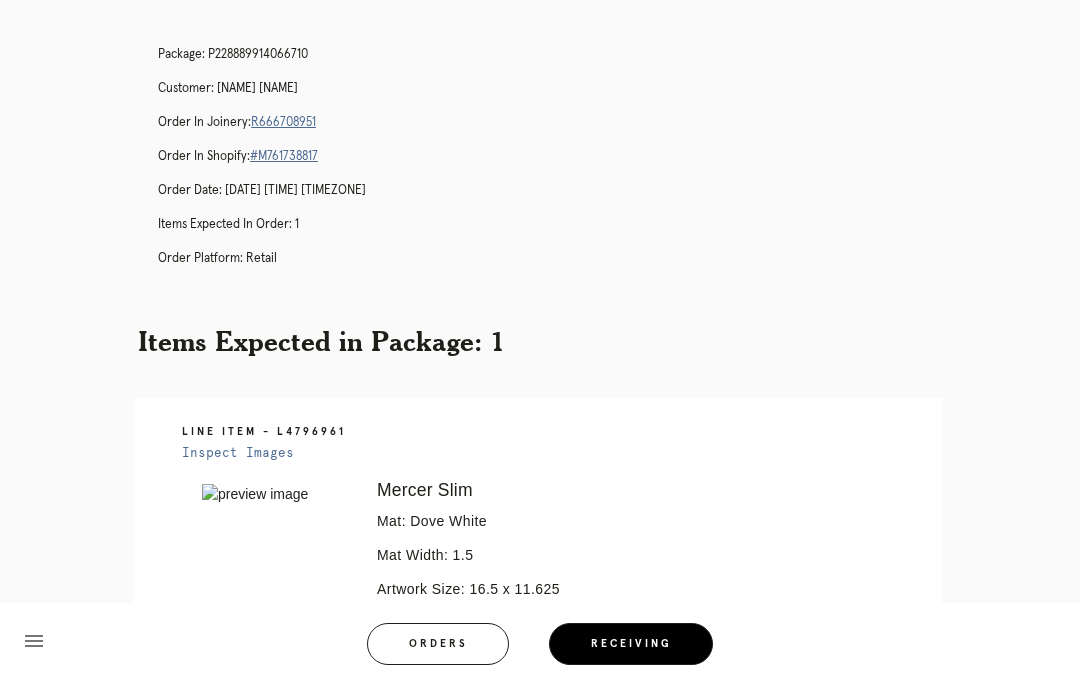 click on "Orders" at bounding box center (438, 644) 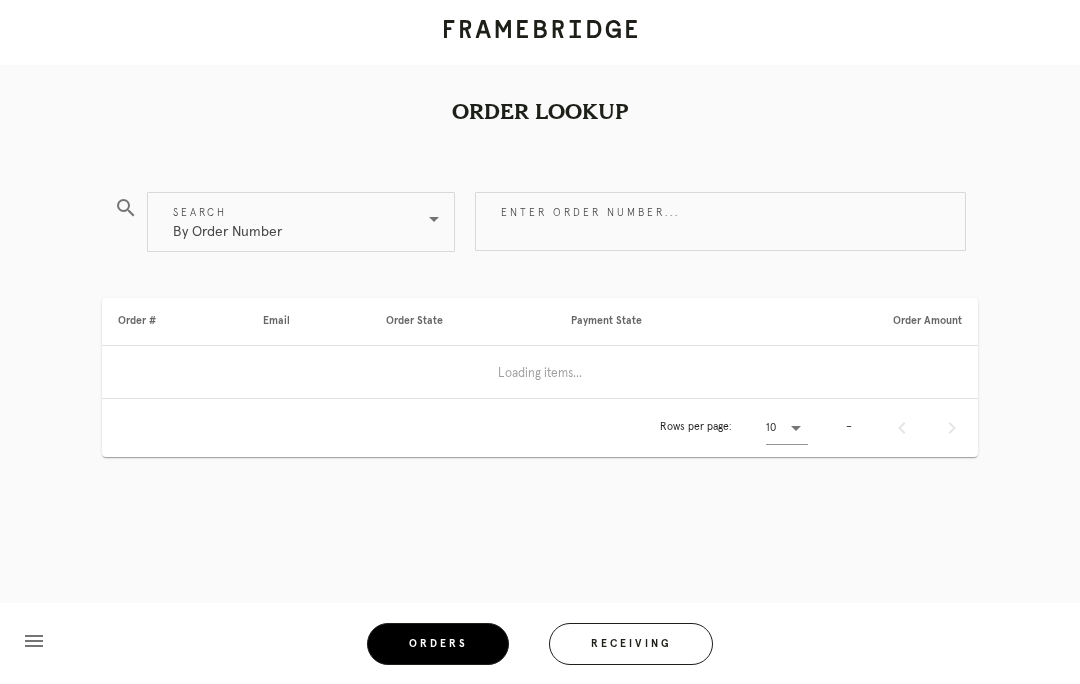 click on "Receiving" at bounding box center (631, 644) 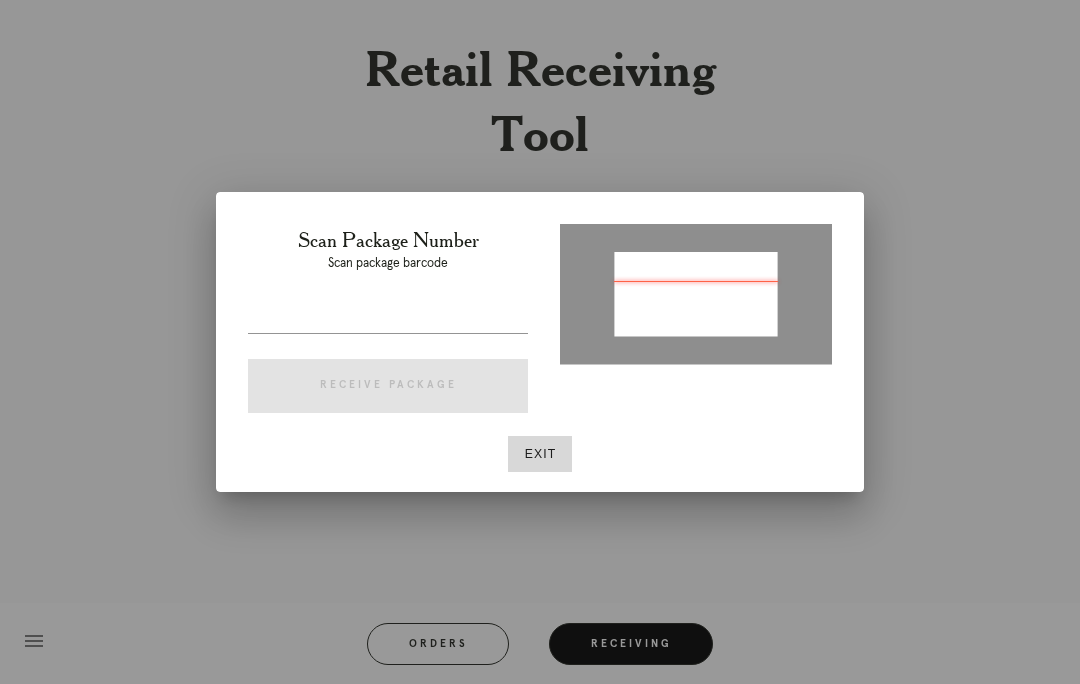 type on "P920462550891939" 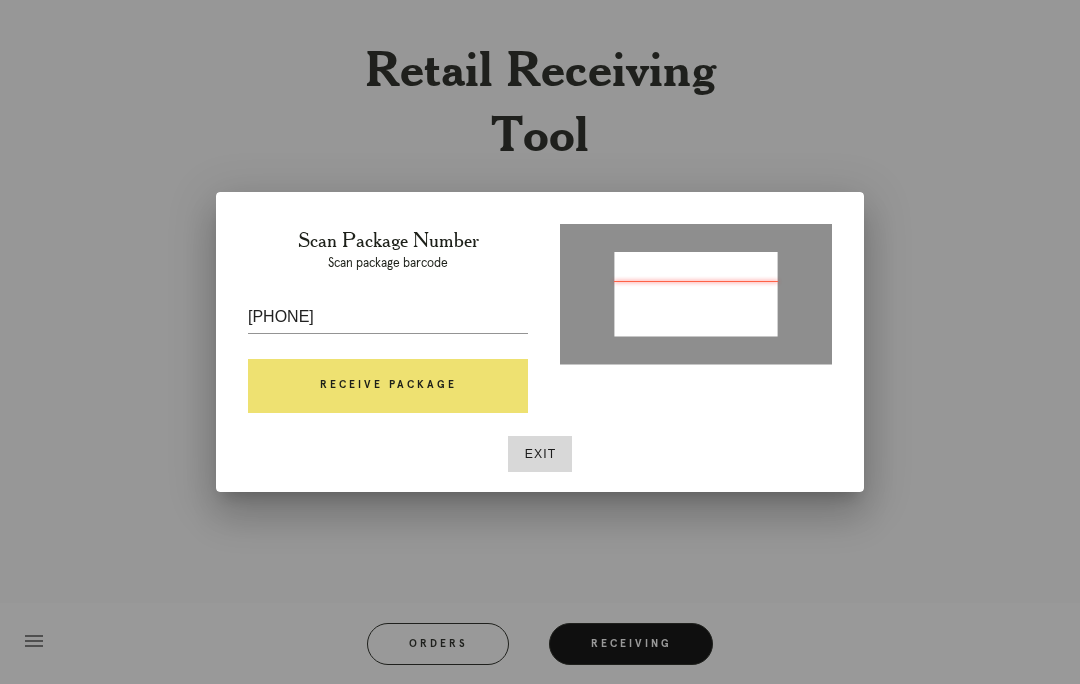click on "Receive Package" at bounding box center [388, 386] 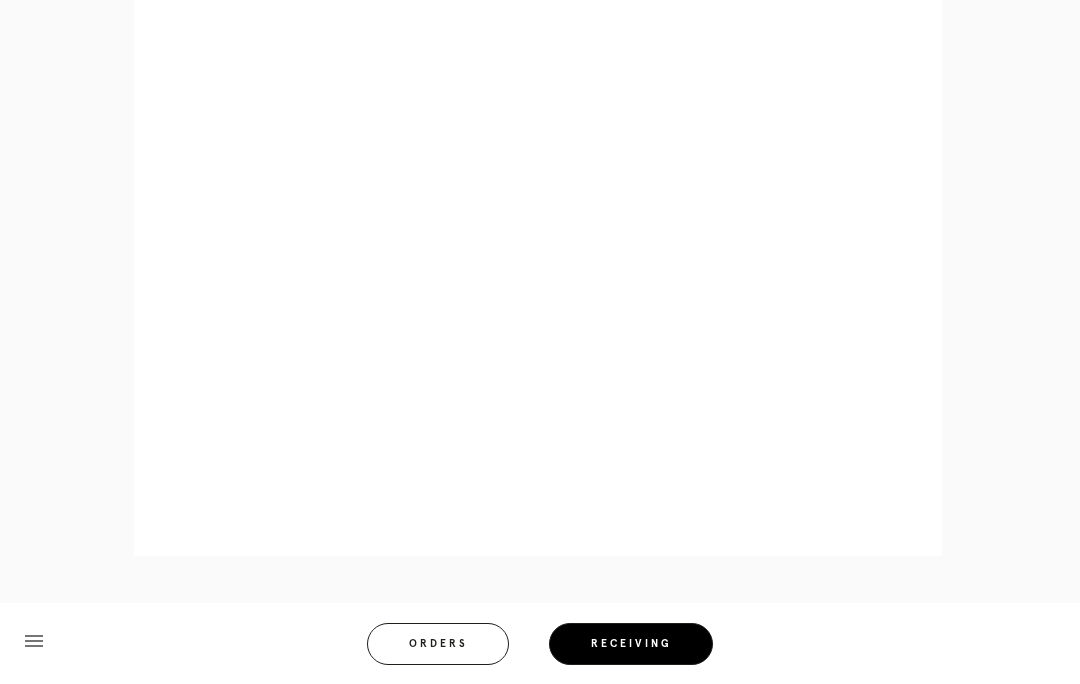 scroll, scrollTop: 858, scrollLeft: 0, axis: vertical 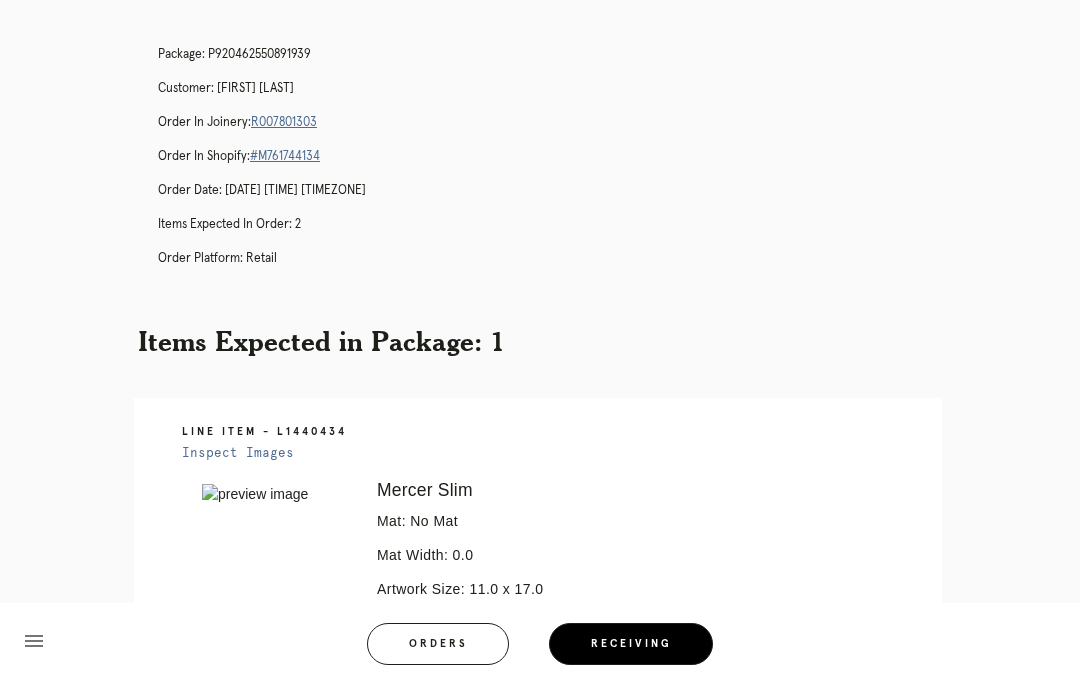 click on "Orders" at bounding box center [438, 644] 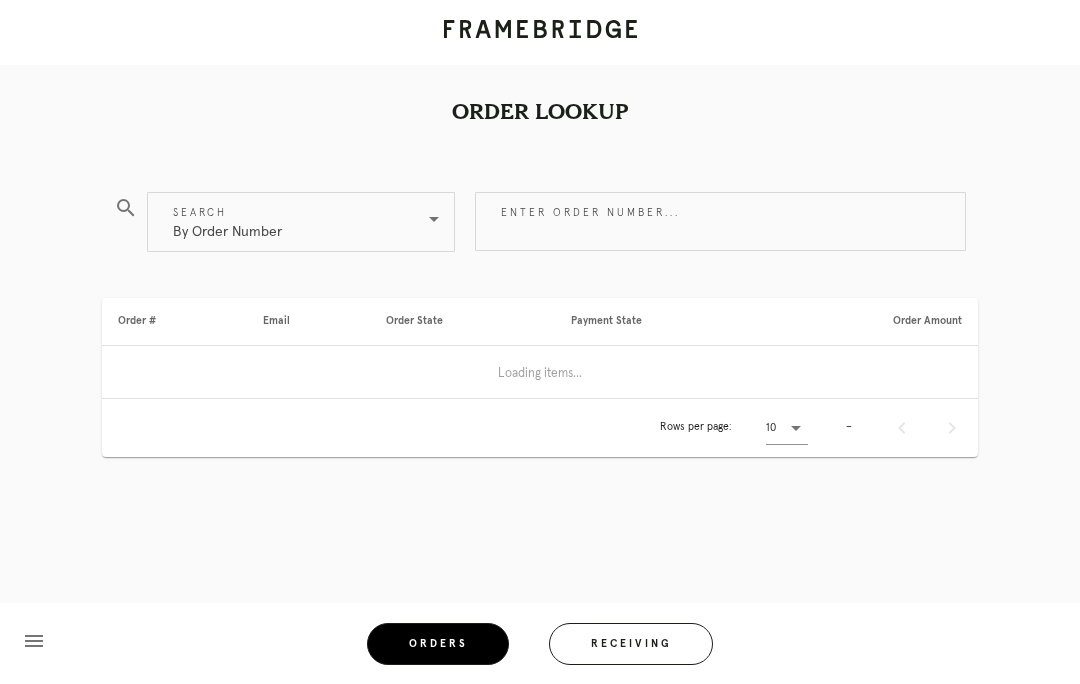 click on "menu
Orders
Receiving
Logged in as:   darby.finch@framebridge.com   River North
Logout" at bounding box center [540, 650] 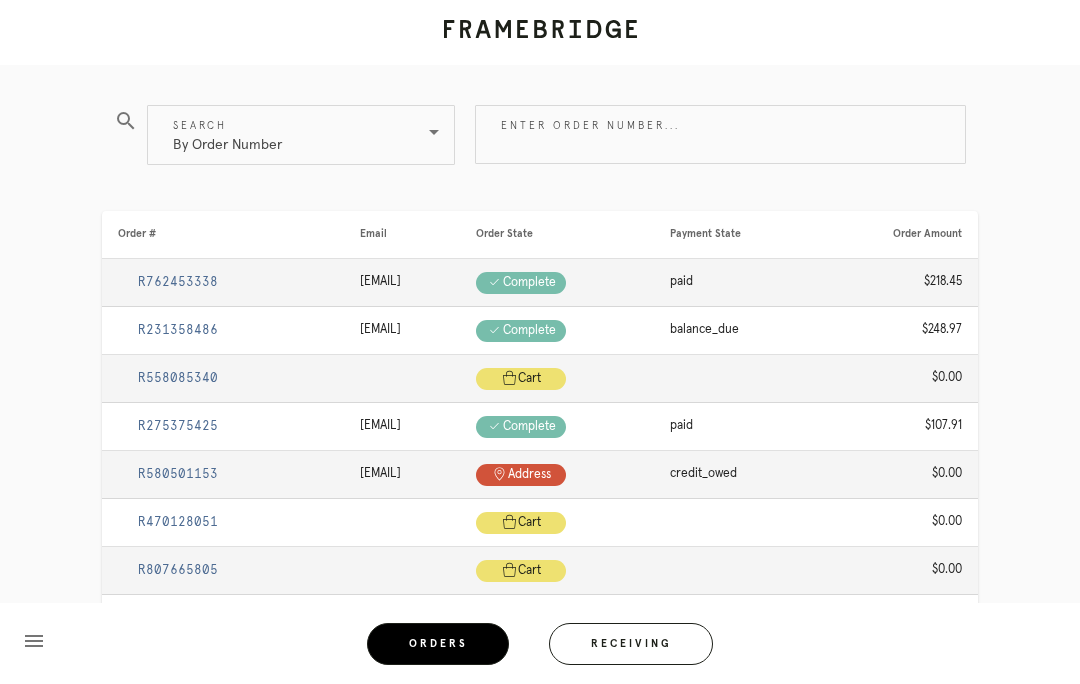click on "Receiving" at bounding box center [631, 644] 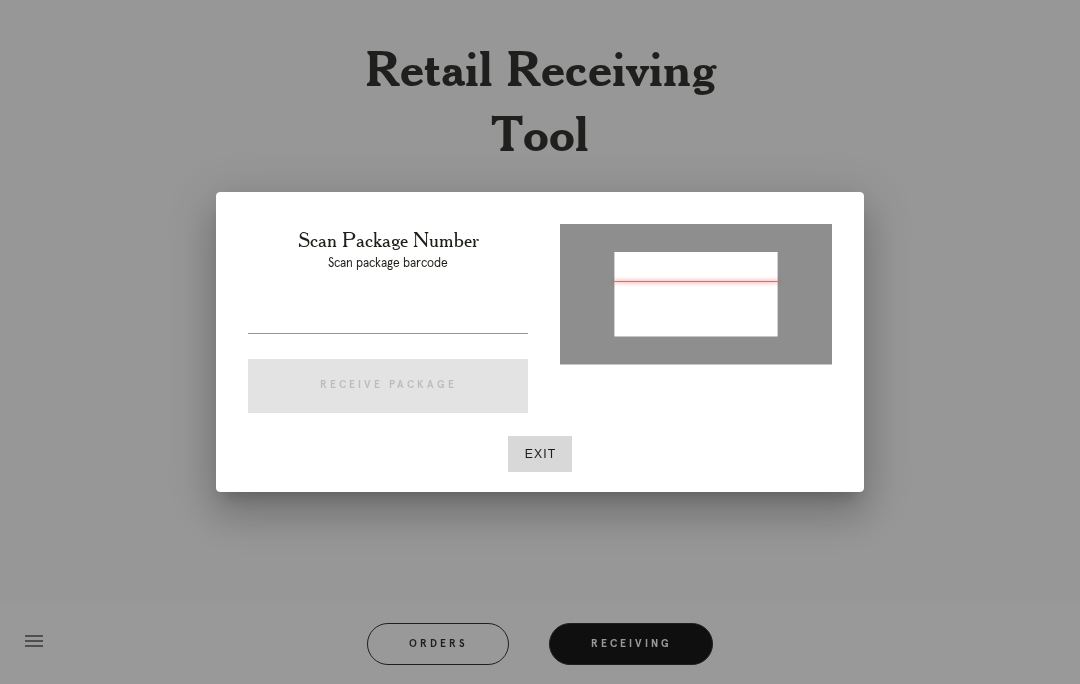 type on "P136547069274308" 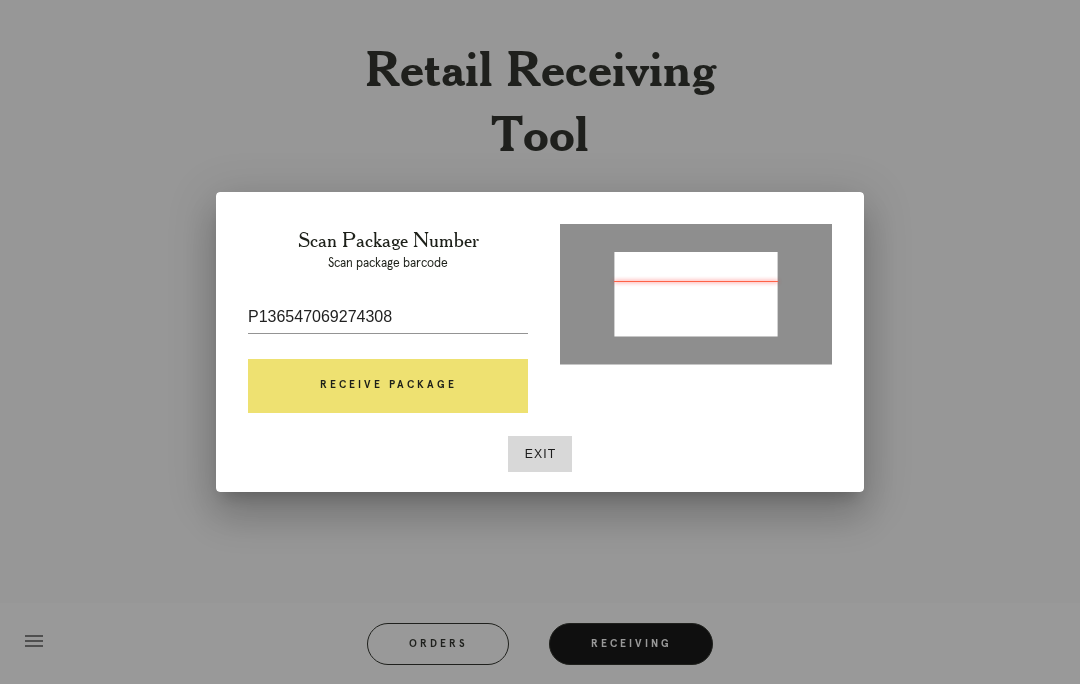 click on "Receive Package" at bounding box center [388, 386] 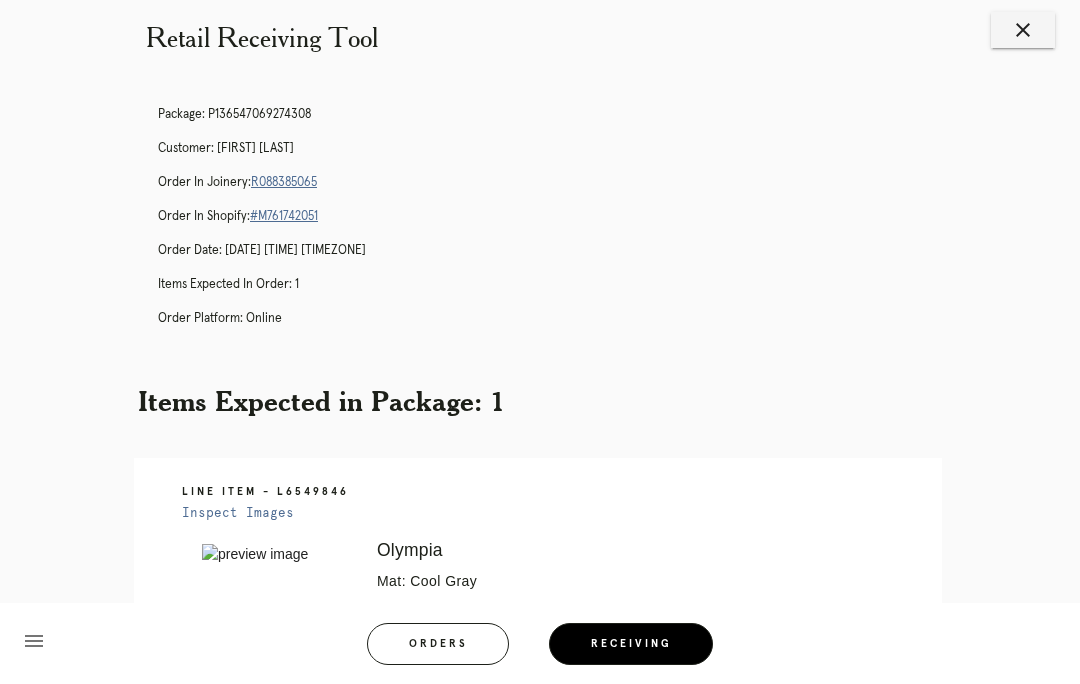 scroll, scrollTop: 0, scrollLeft: 0, axis: both 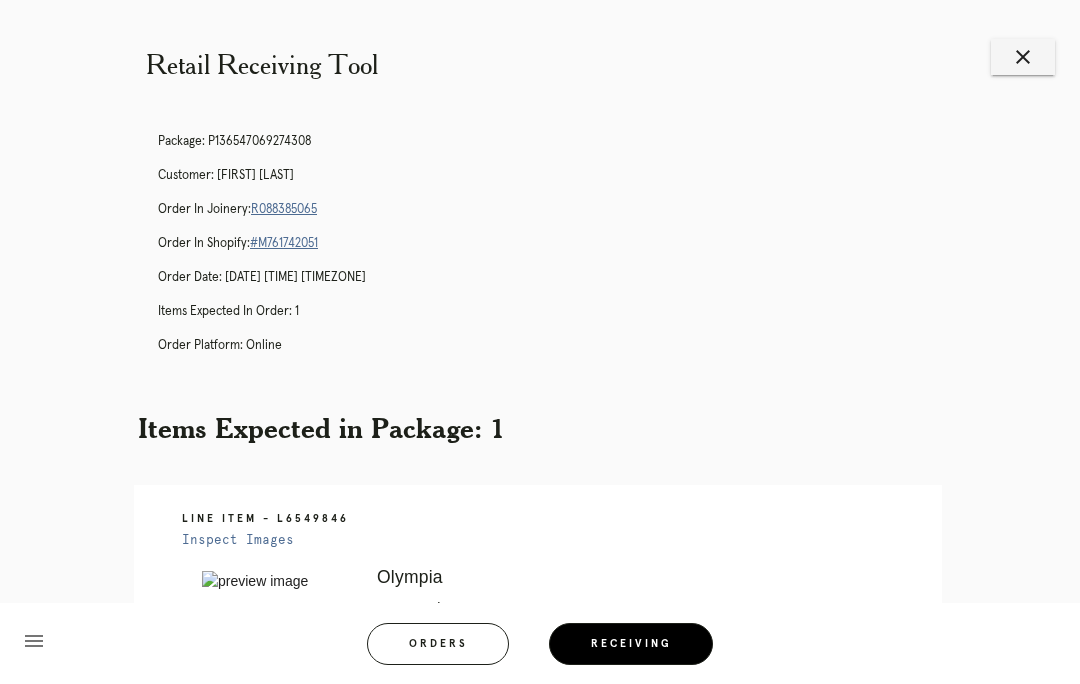 click on "R088385065" at bounding box center (284, 209) 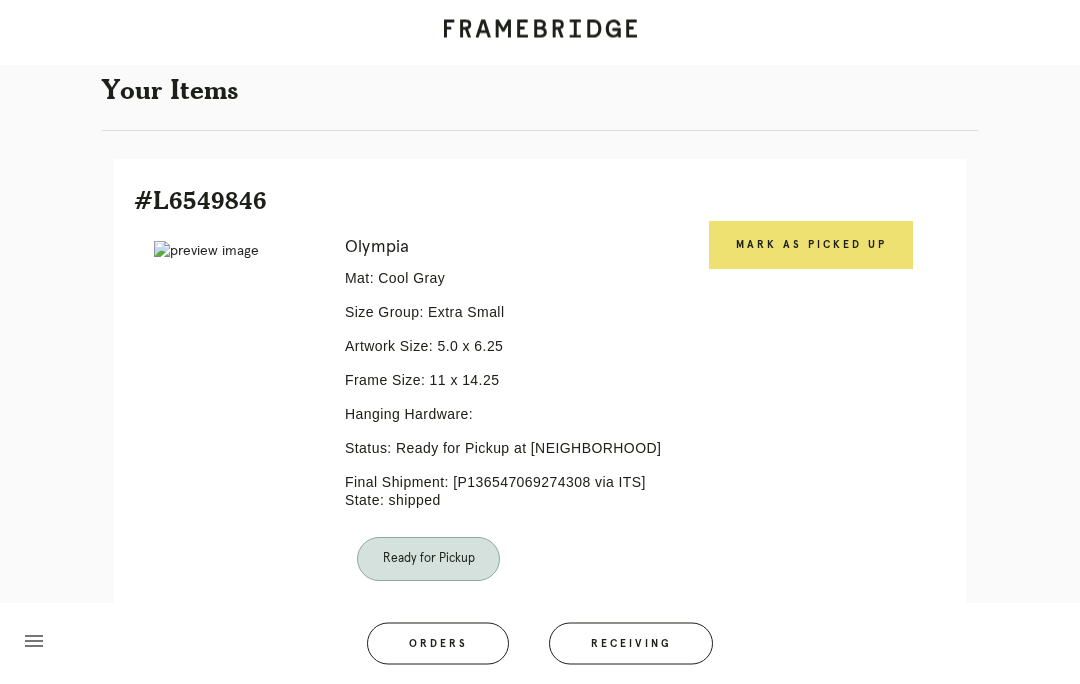 scroll, scrollTop: 446, scrollLeft: 0, axis: vertical 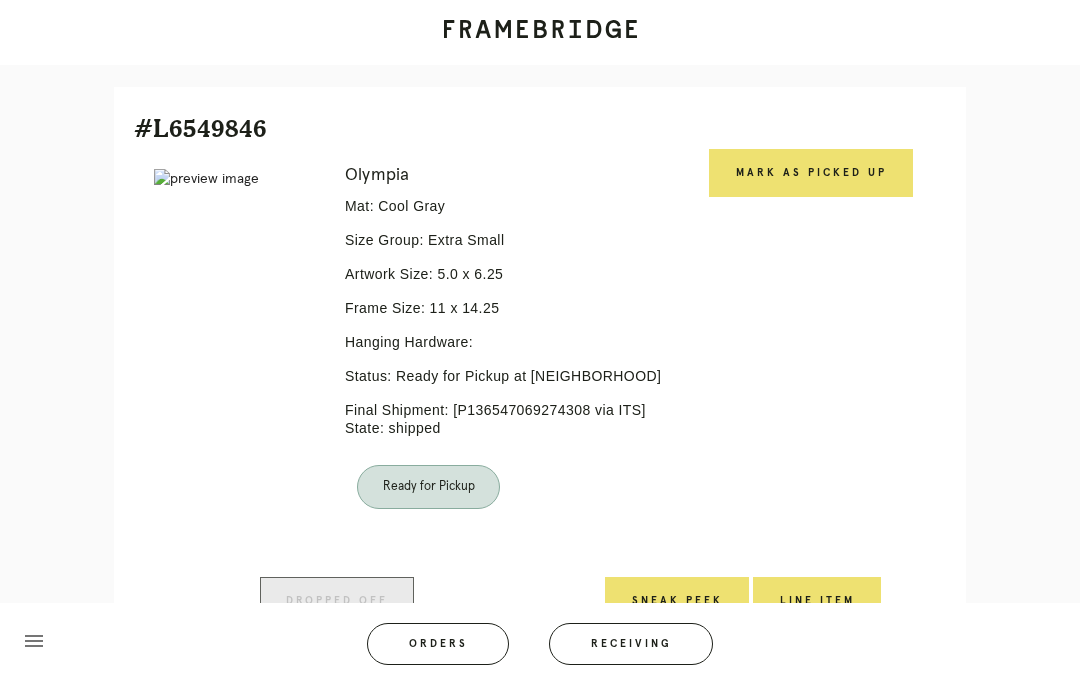 click on "Mark as Picked Up" at bounding box center [811, 173] 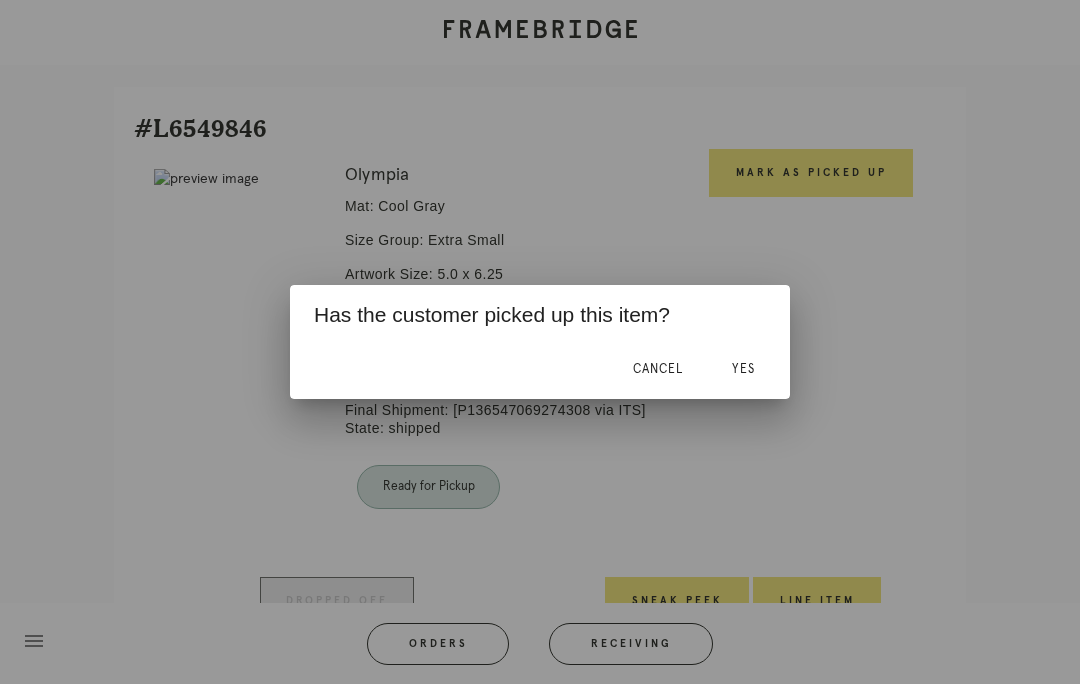 click on "Yes" at bounding box center (743, 369) 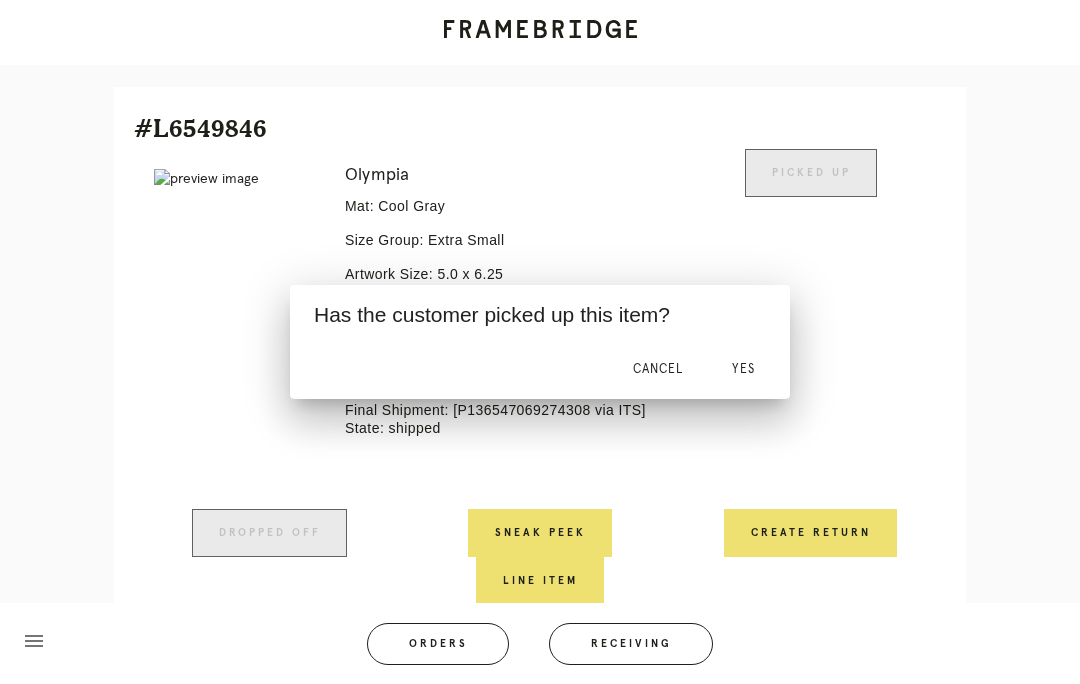 scroll, scrollTop: 428, scrollLeft: 0, axis: vertical 